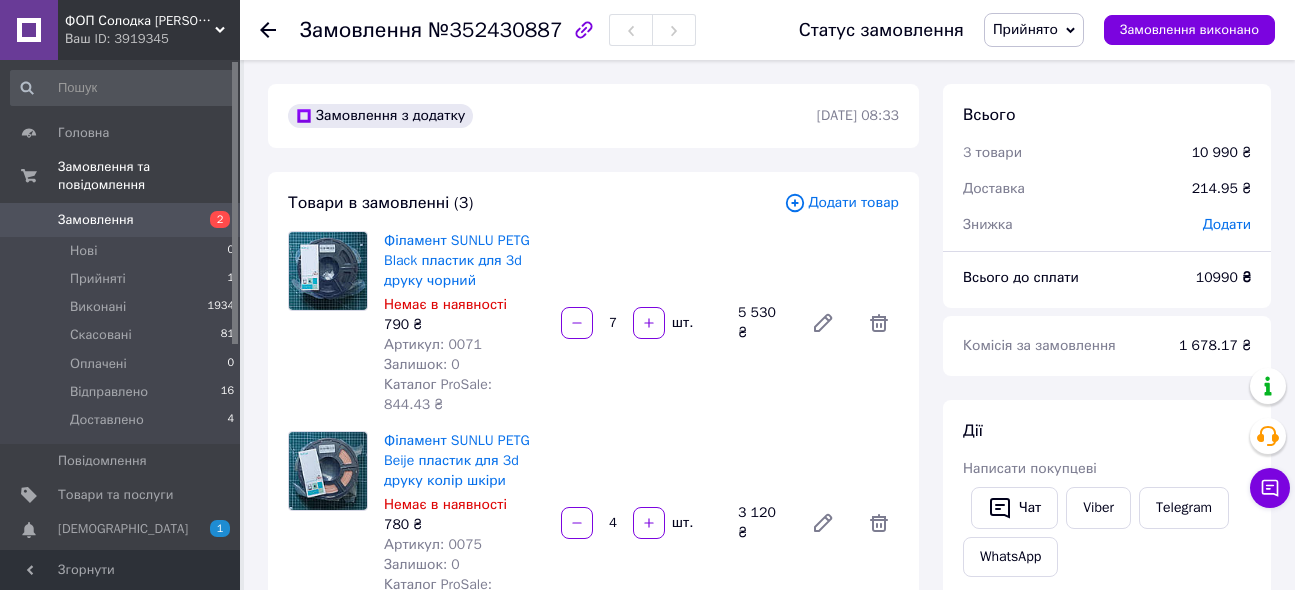 scroll, scrollTop: 636, scrollLeft: 0, axis: vertical 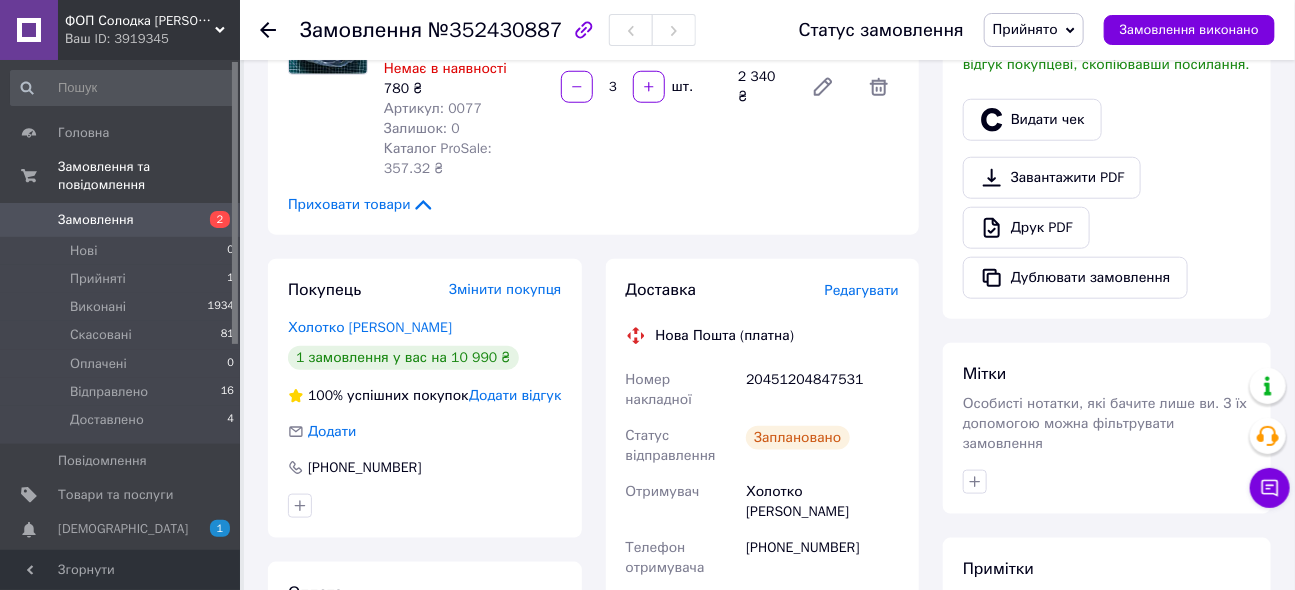 click on "Замовлення" at bounding box center (96, 220) 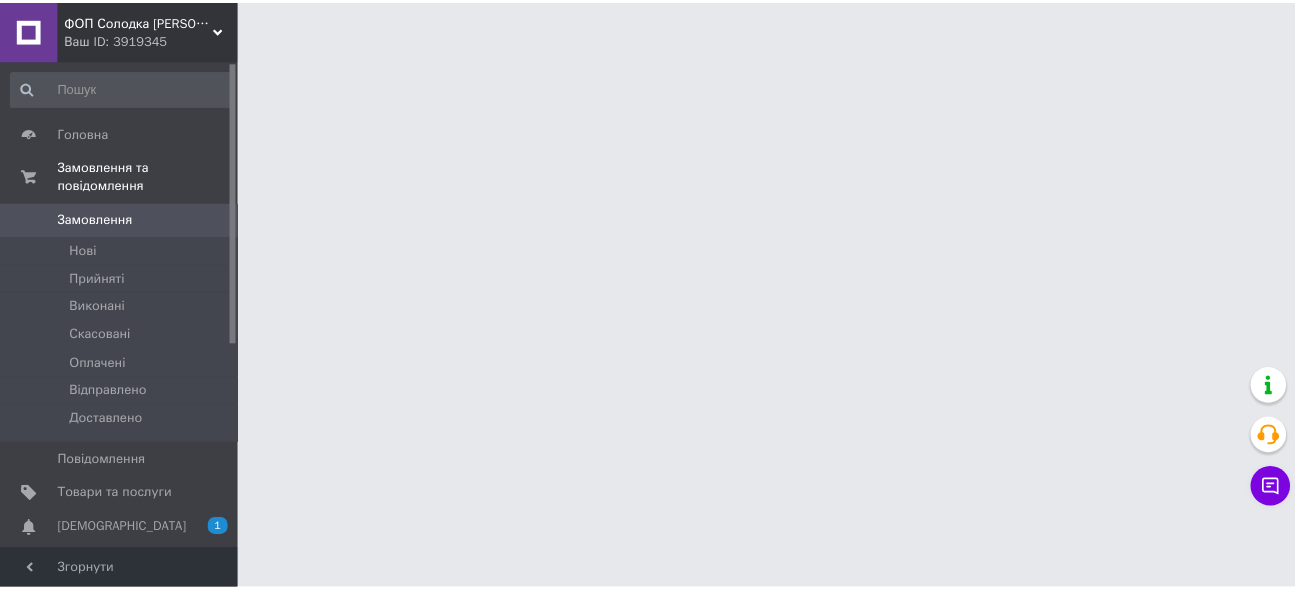 scroll, scrollTop: 0, scrollLeft: 0, axis: both 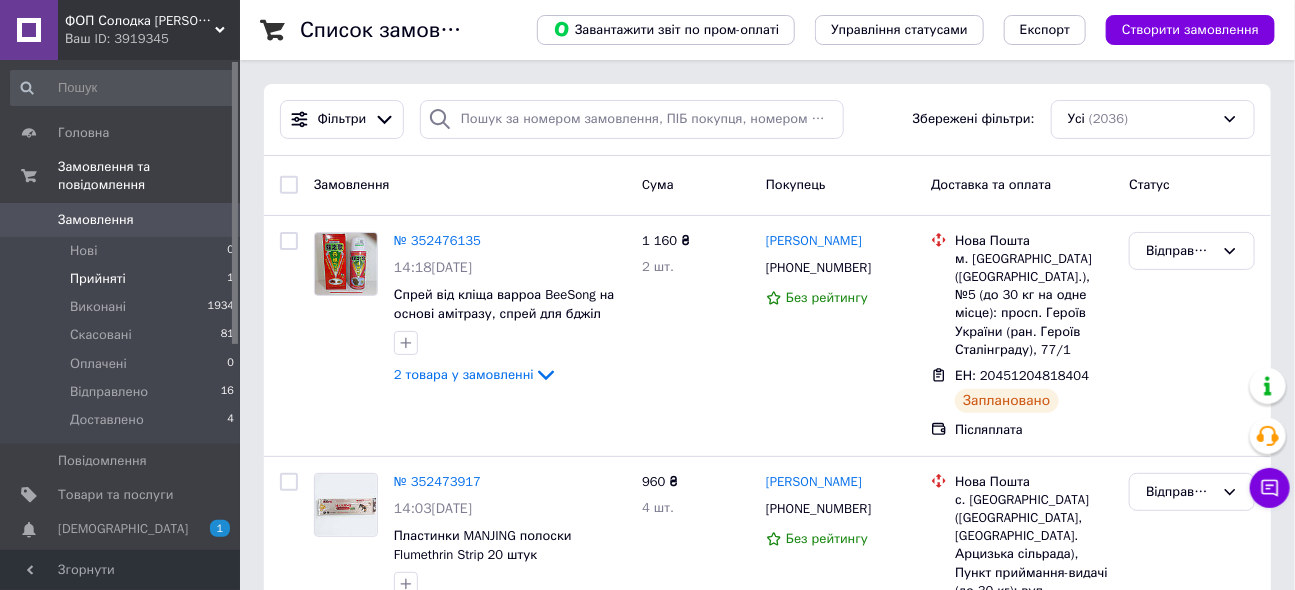click on "Прийняті" at bounding box center (98, 279) 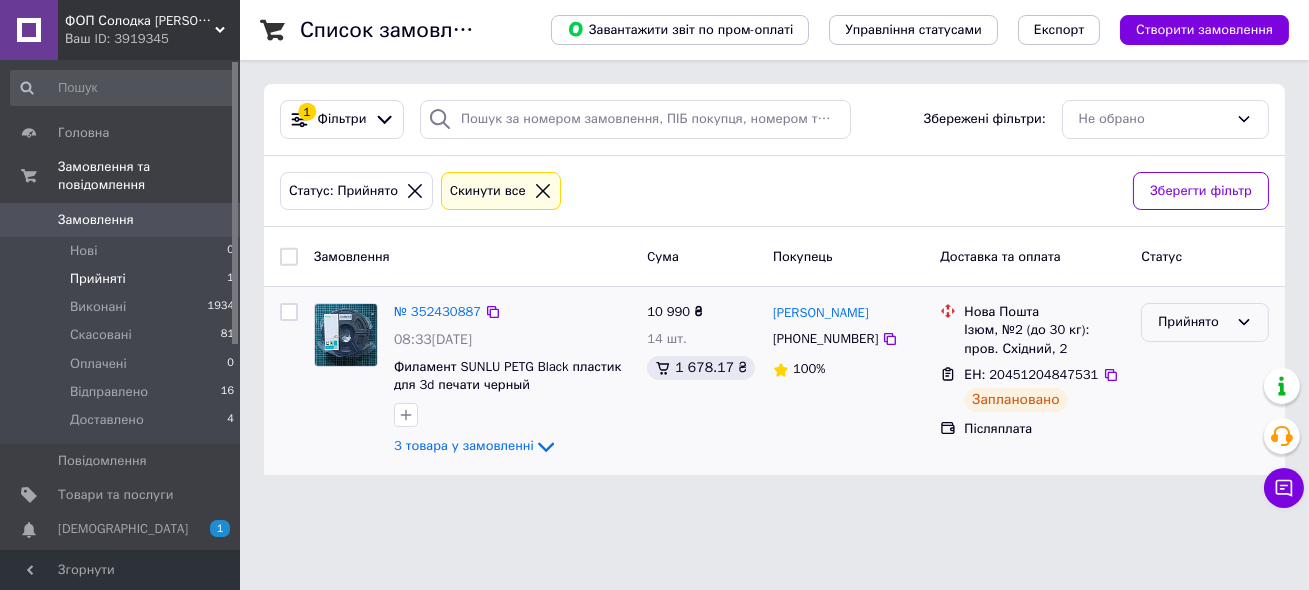 click on "Прийнято" at bounding box center (1193, 322) 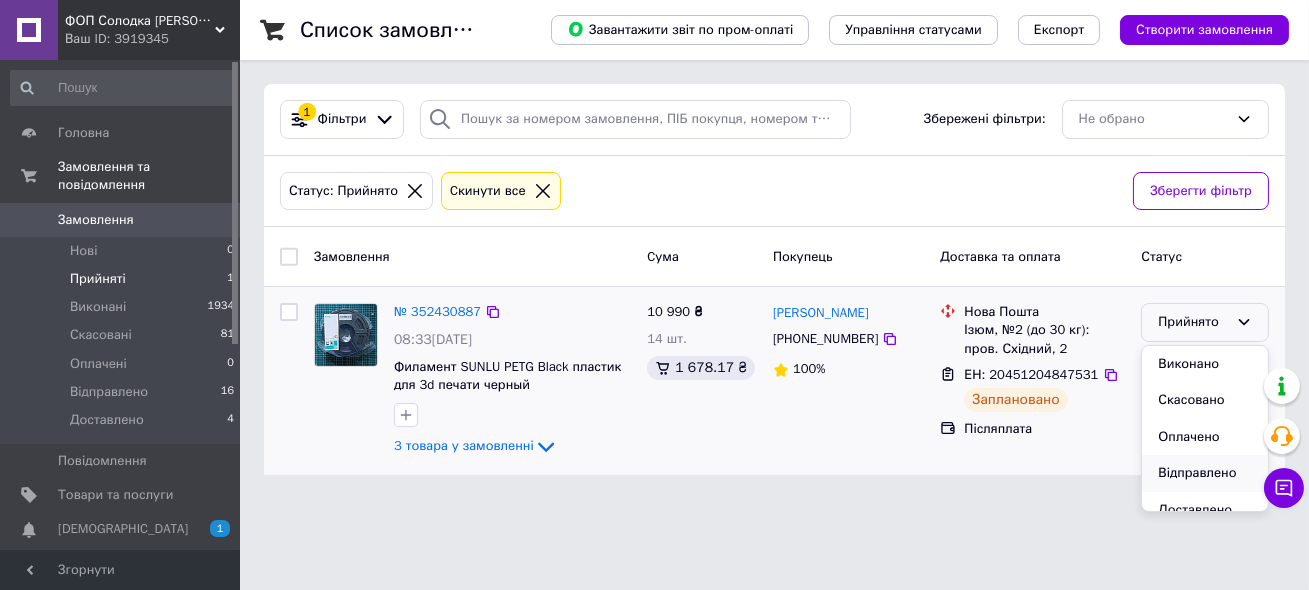 click on "Відправлено" at bounding box center [1205, 473] 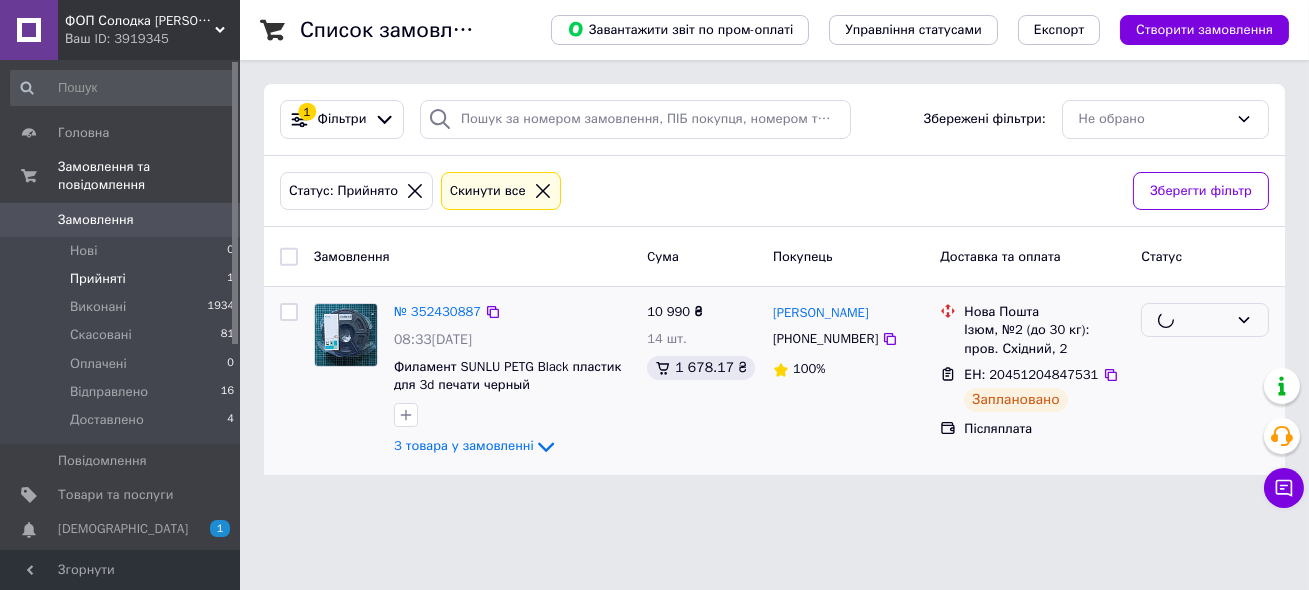click on "Список замовлень   Завантажити звіт по пром-оплаті Управління статусами Експорт Створити замовлення 1 Фільтри Збережені фільтри: Не обрано Статус: Прийнято Cкинути все Зберегти фільтр Замовлення Cума Покупець Доставка та оплата Статус № 352430887 08:33[DATE] Филамент SUNLU PETG Black пластик для 3d печати черный 3 товара у замовленні 10 990 ₴ 14 шт. 1 678.17 ₴ [PERSON_NAME] [PHONE_NUMBER] 100% Нова Пошта Ізюм, №2 (до 30 кг): пров. Східний, 2 ЕН: 20451204847531 Заплановано Післяплата" at bounding box center (774, 249) 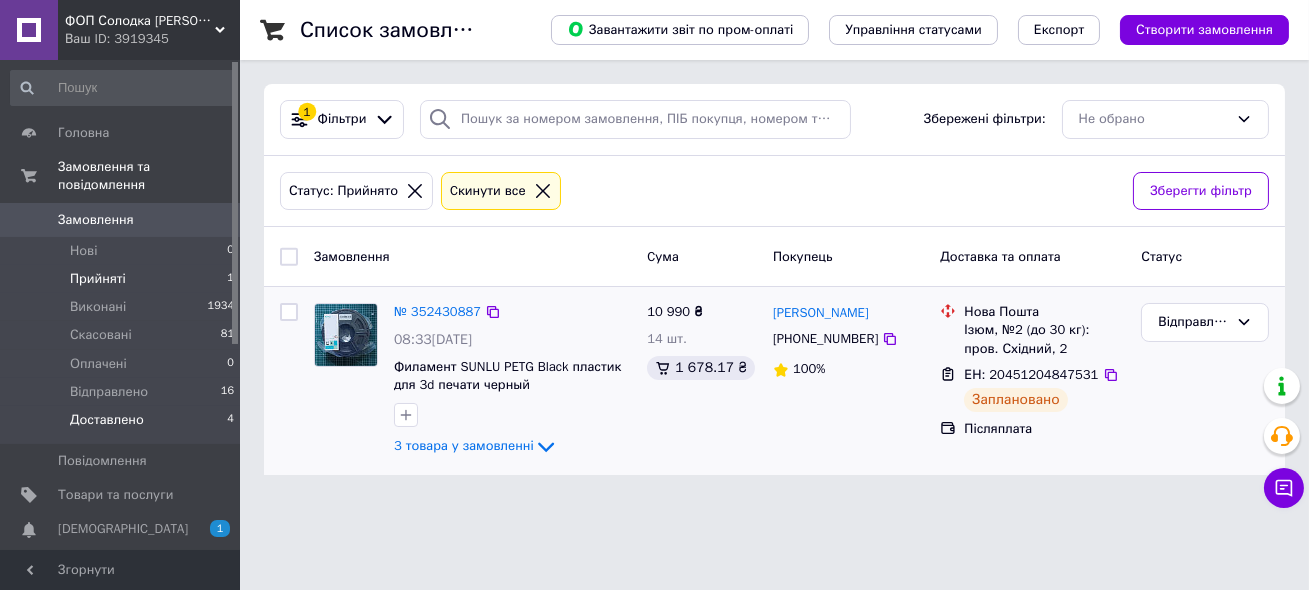 click on "Доставлено" at bounding box center (107, 420) 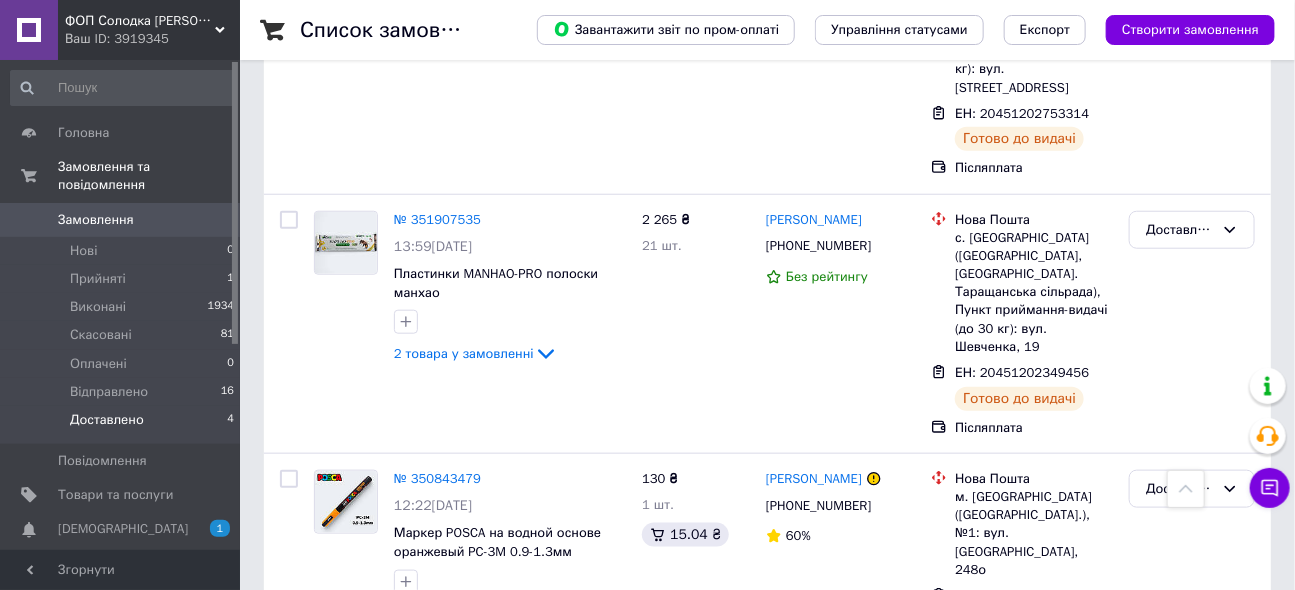 scroll, scrollTop: 595, scrollLeft: 0, axis: vertical 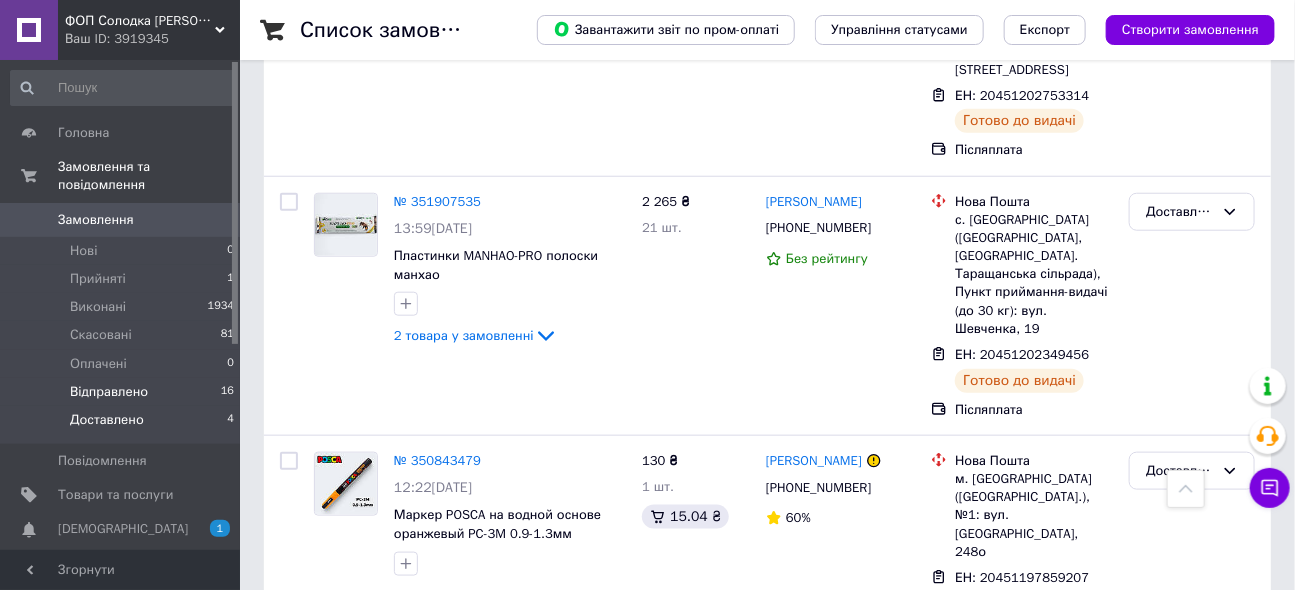 click on "Відправлено" at bounding box center (109, 392) 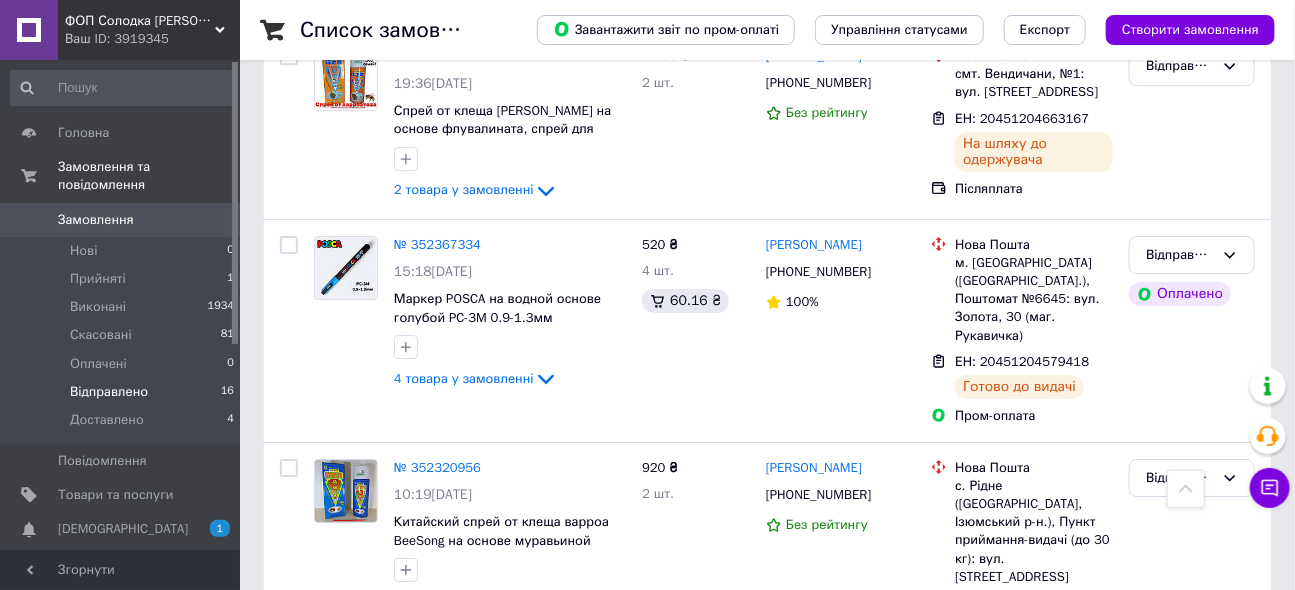 scroll, scrollTop: 2363, scrollLeft: 0, axis: vertical 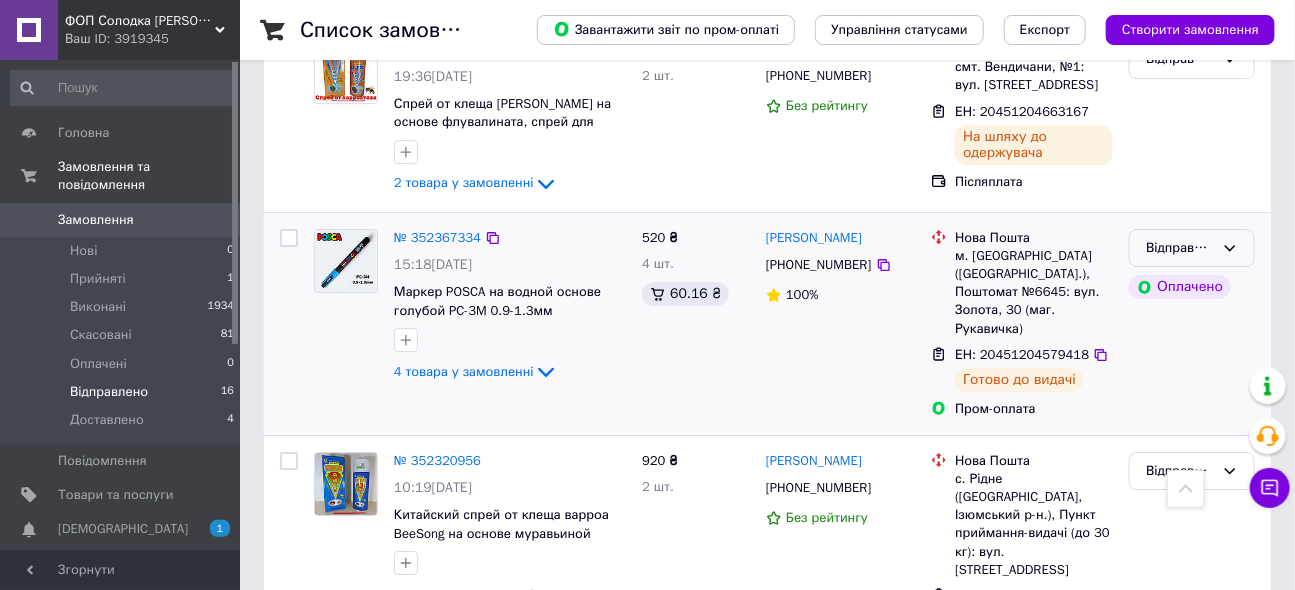click 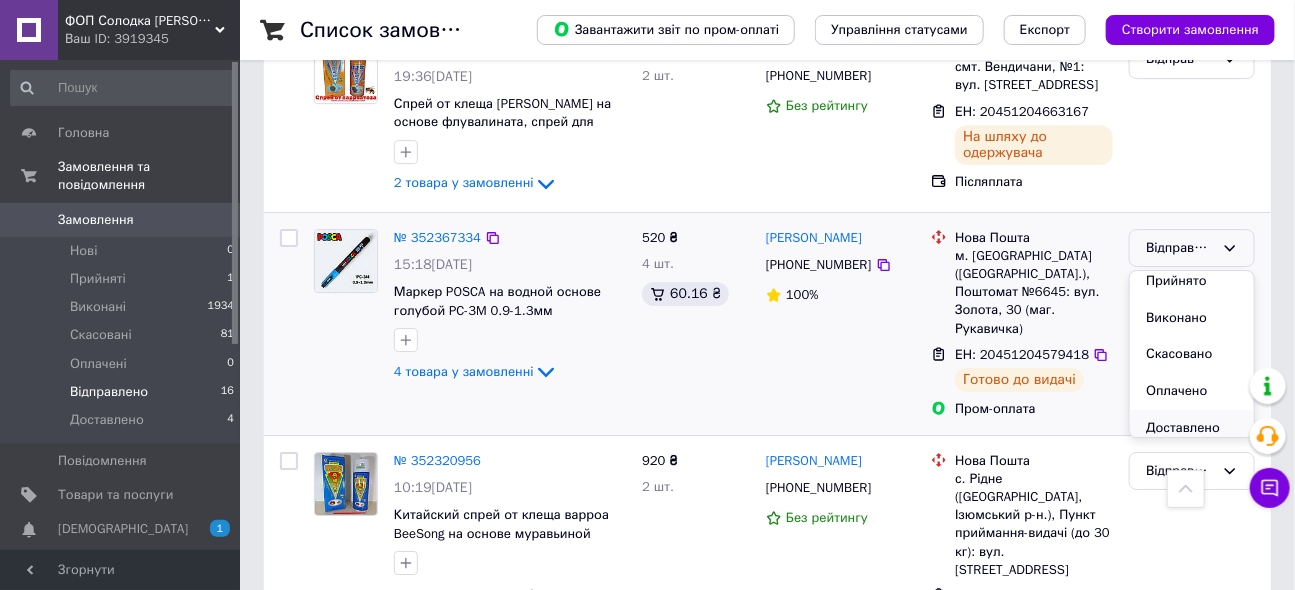 scroll, scrollTop: 16, scrollLeft: 0, axis: vertical 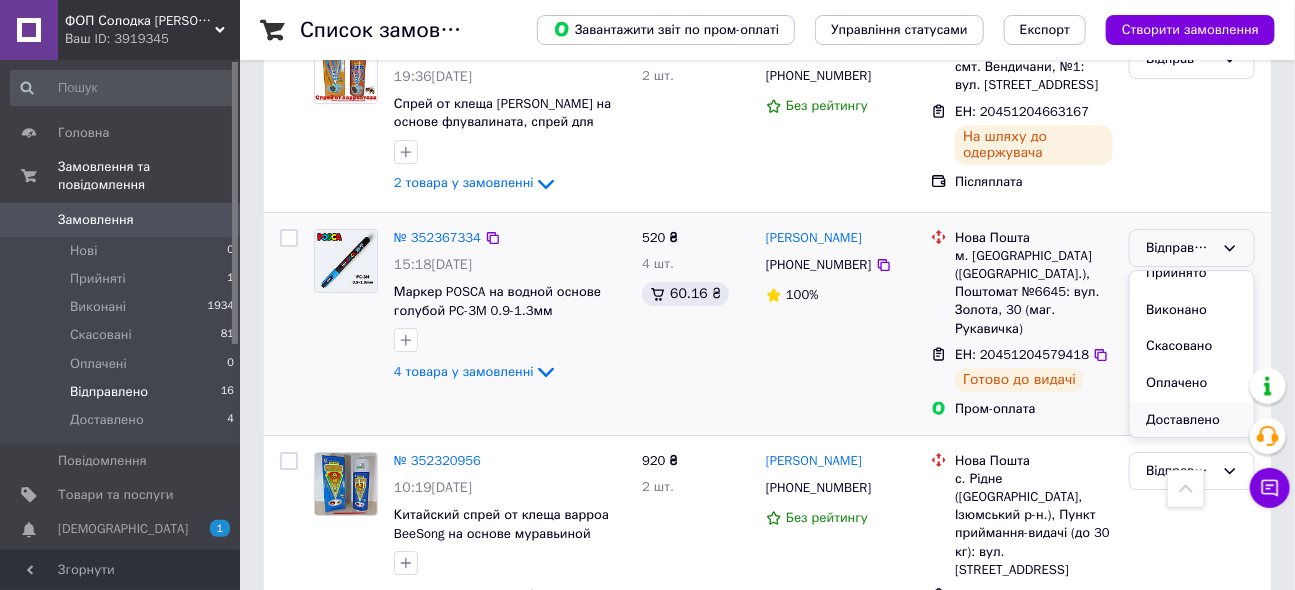 click on "Доставлено" at bounding box center [1192, 420] 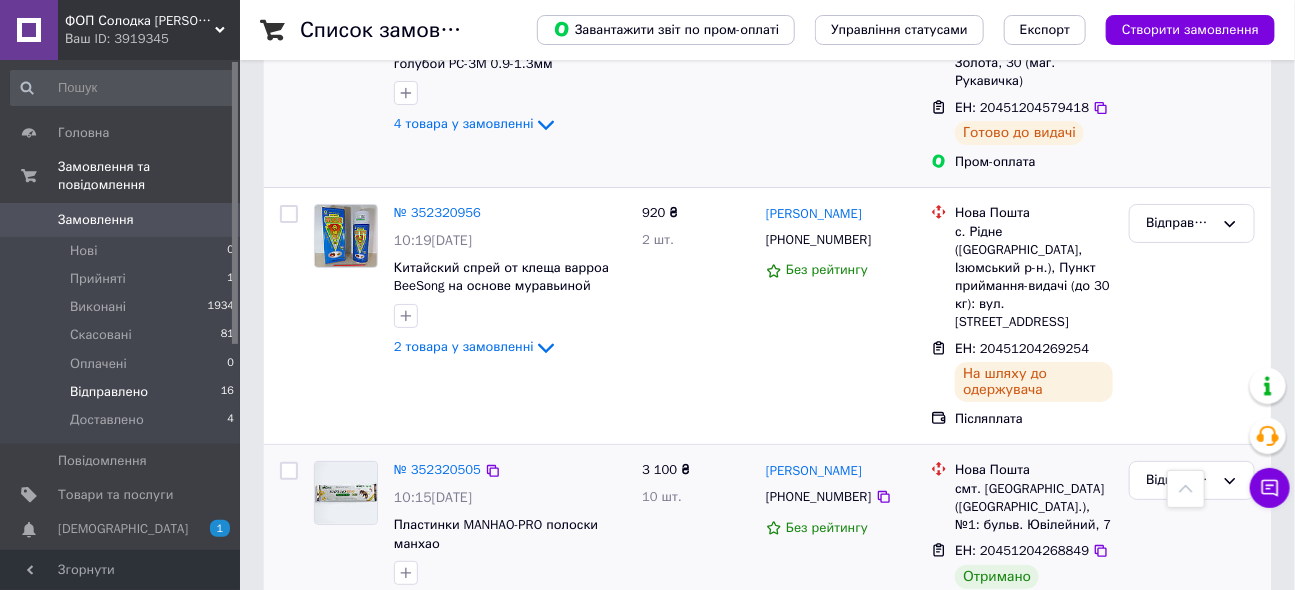 scroll, scrollTop: 2818, scrollLeft: 0, axis: vertical 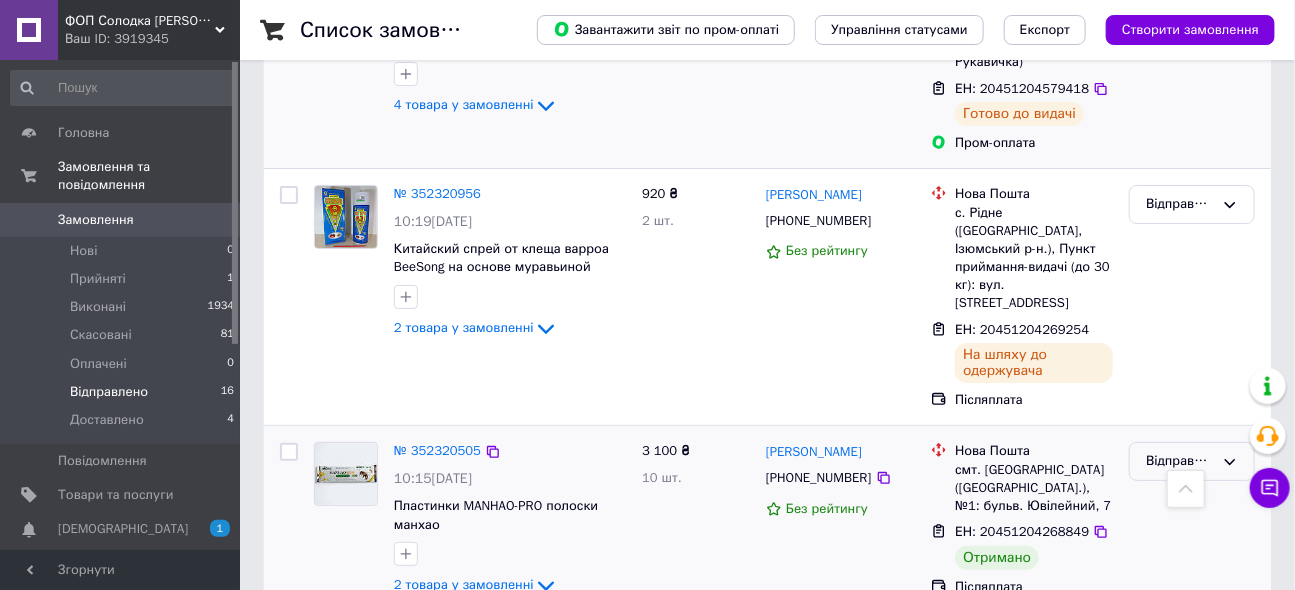click on "Відправлено" at bounding box center (1180, 461) 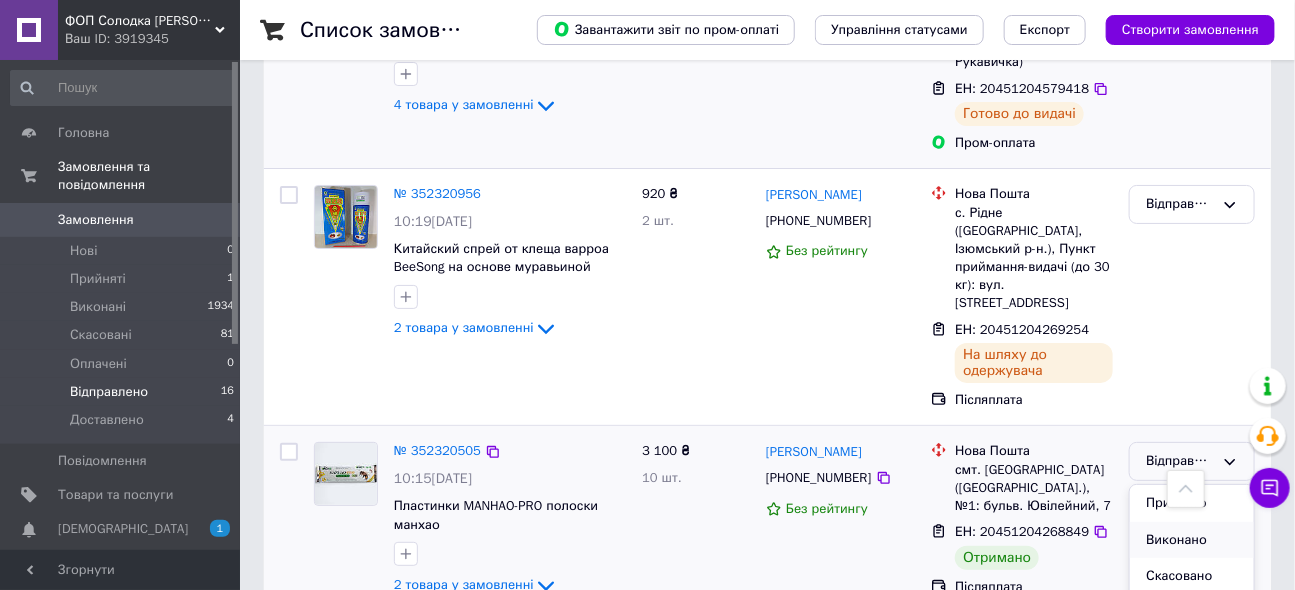 click on "Виконано" at bounding box center (1192, 540) 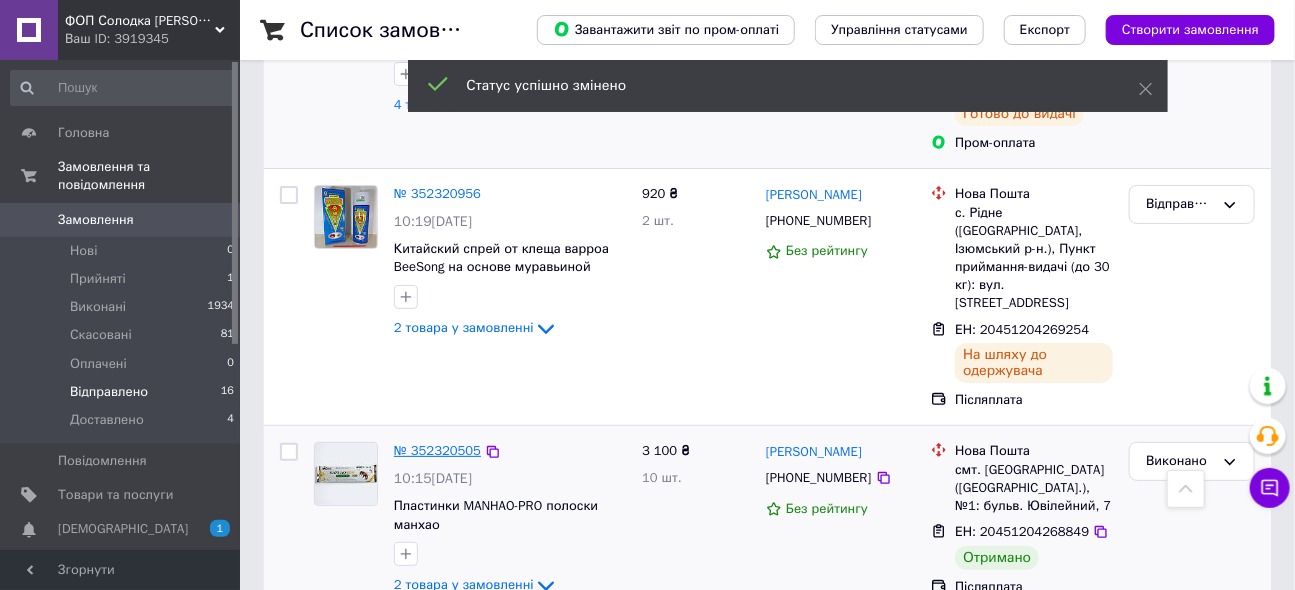 click on "№ 352320505" at bounding box center (437, 450) 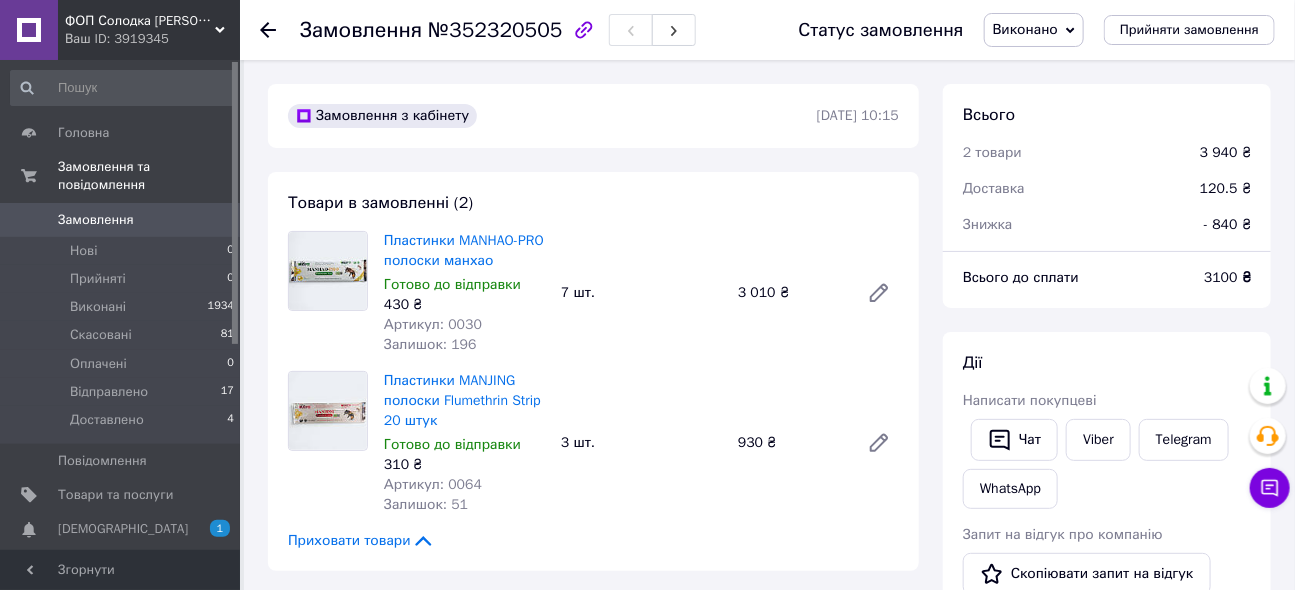 scroll, scrollTop: 12, scrollLeft: 0, axis: vertical 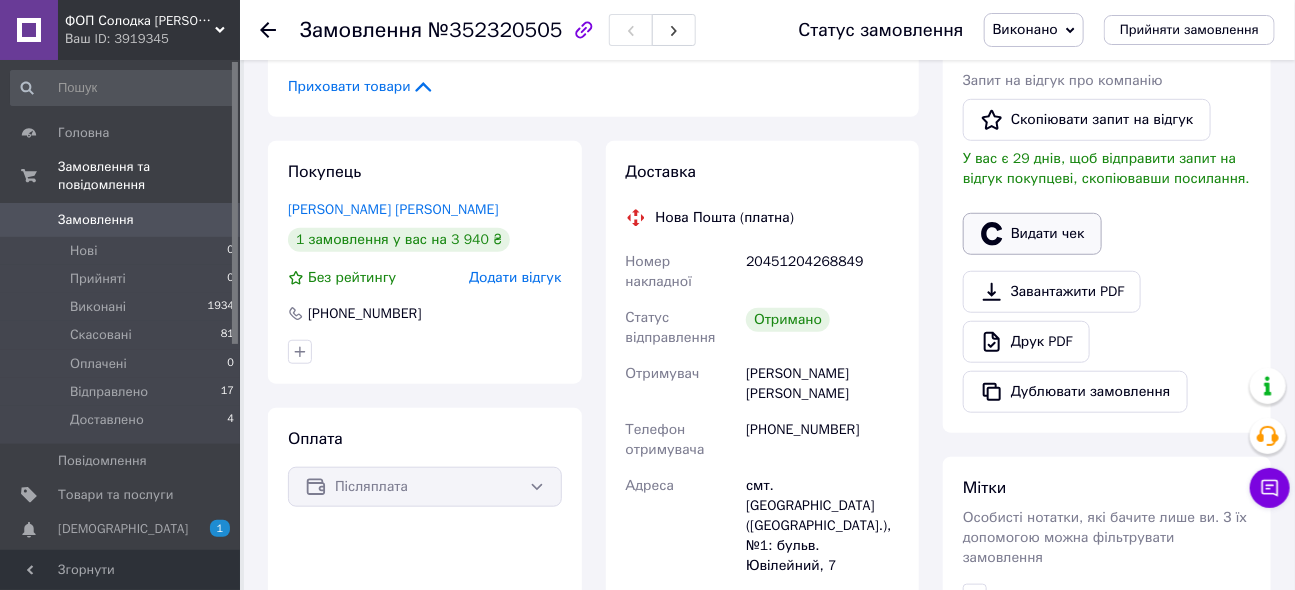 click on "Видати чек" at bounding box center (1032, 234) 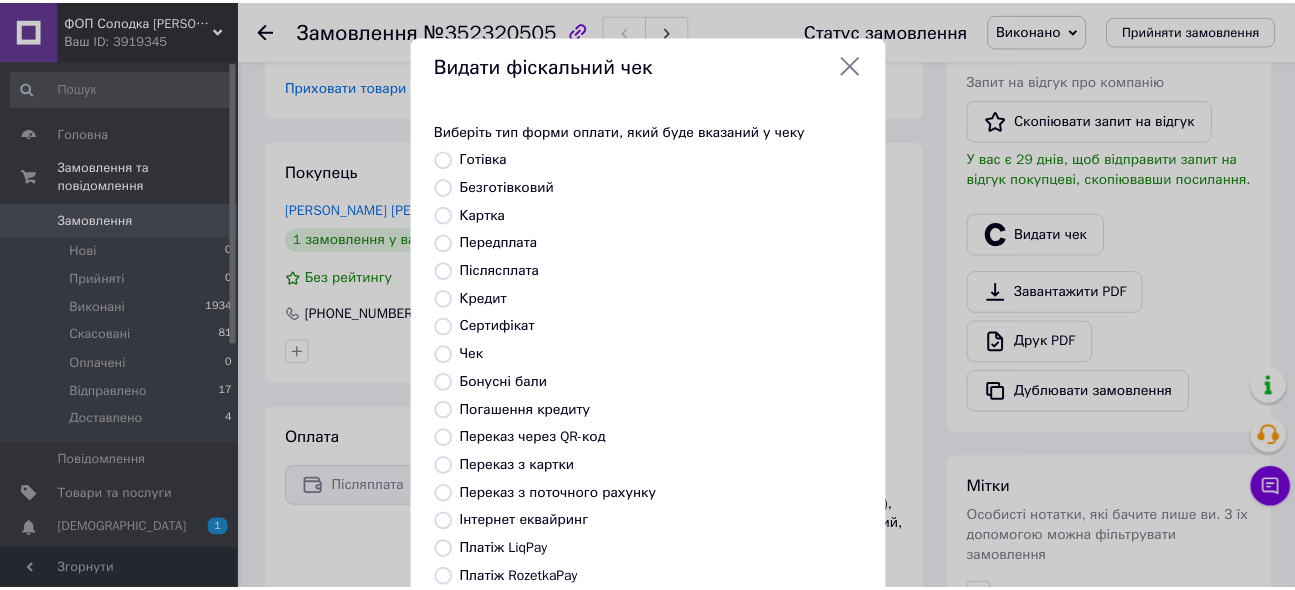 scroll, scrollTop: 269, scrollLeft: 0, axis: vertical 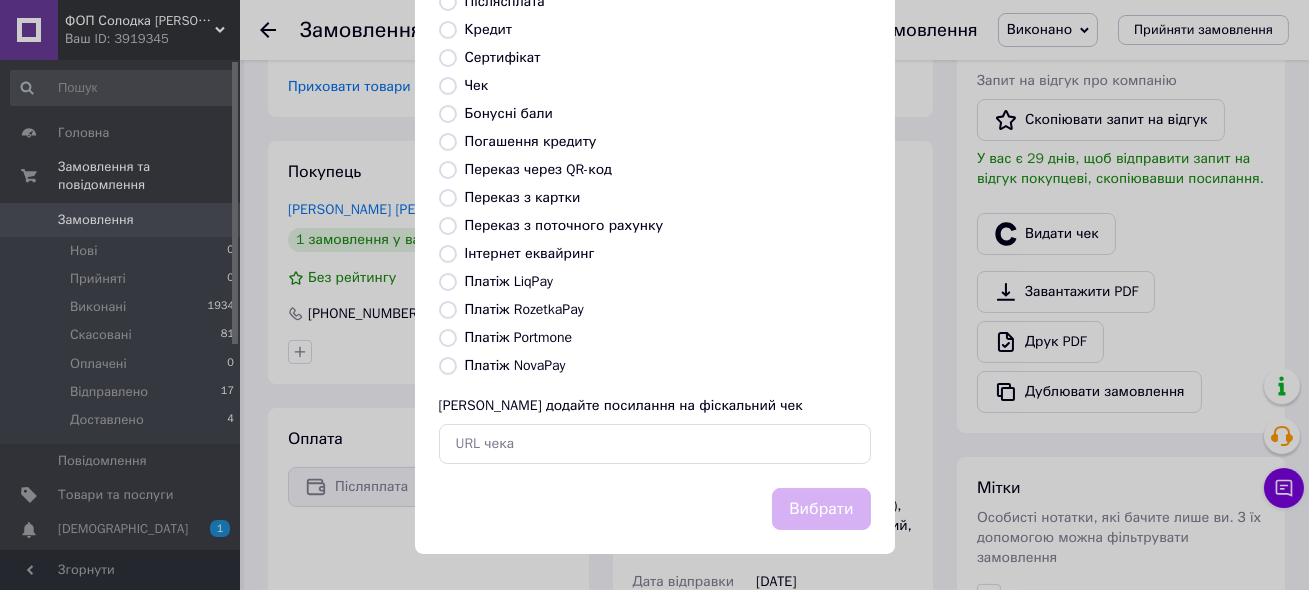 click on "Платіж NovaPay" at bounding box center (515, 365) 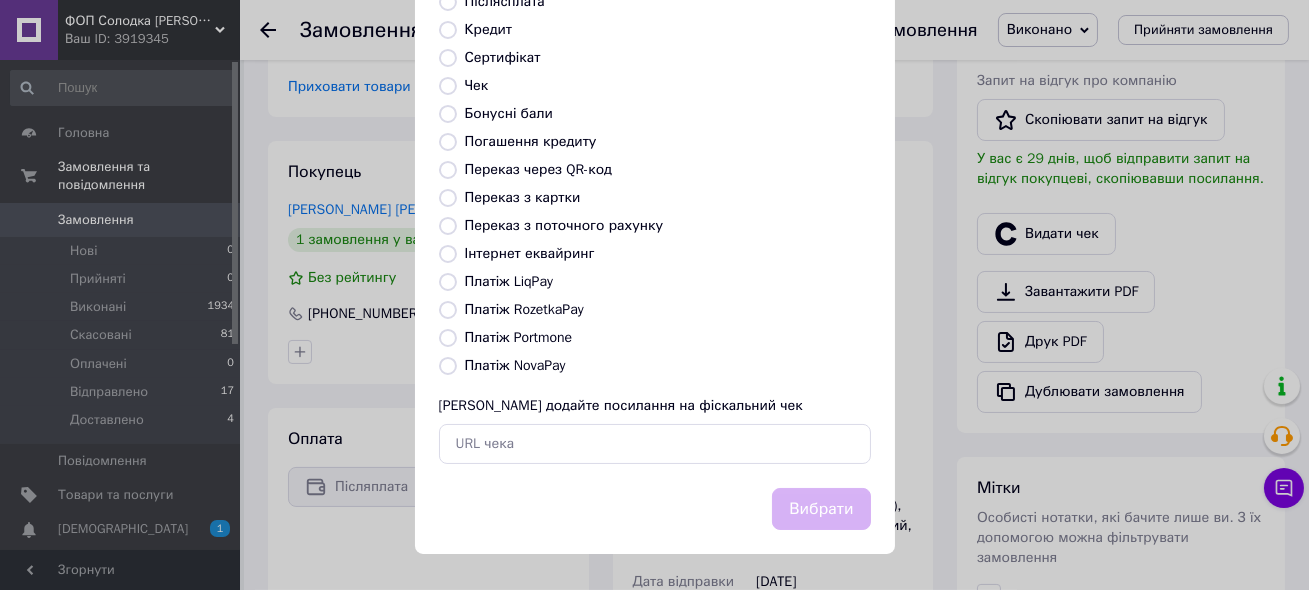 radio on "true" 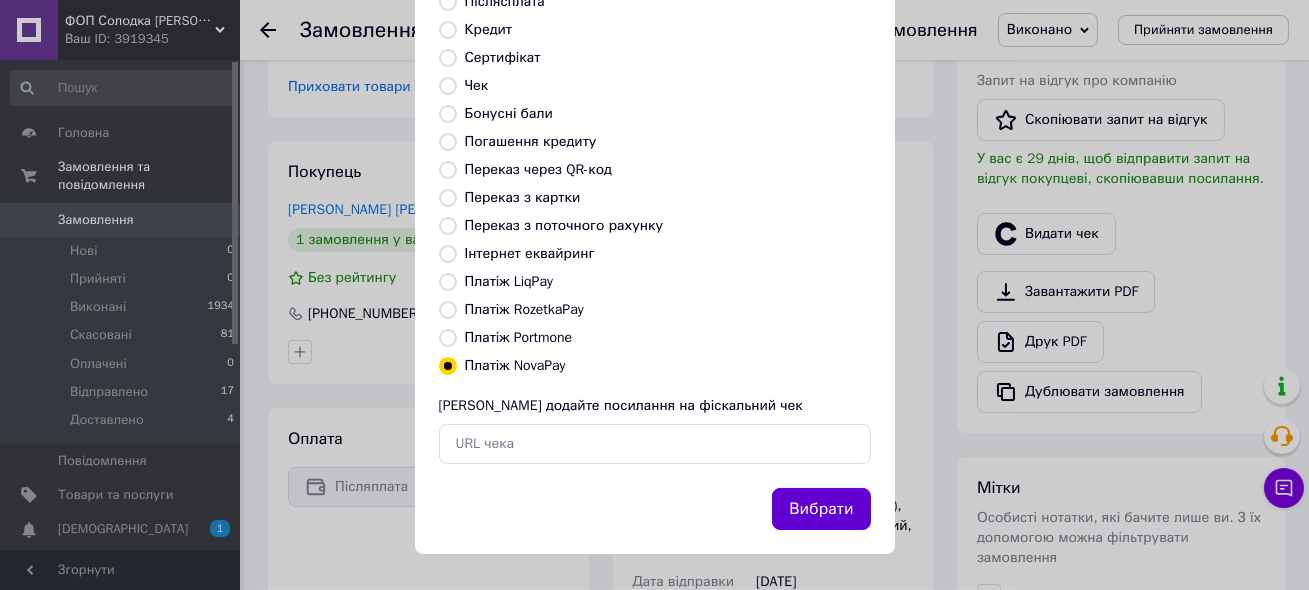 click on "Вибрати" at bounding box center (821, 509) 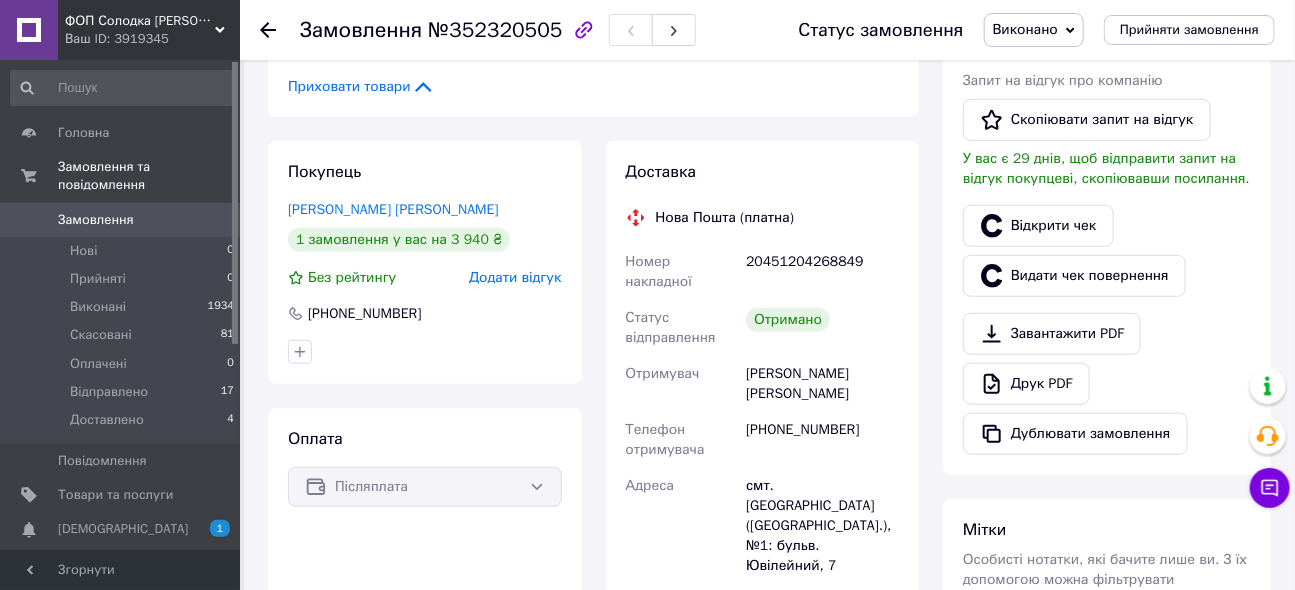 click at bounding box center (268, 30) 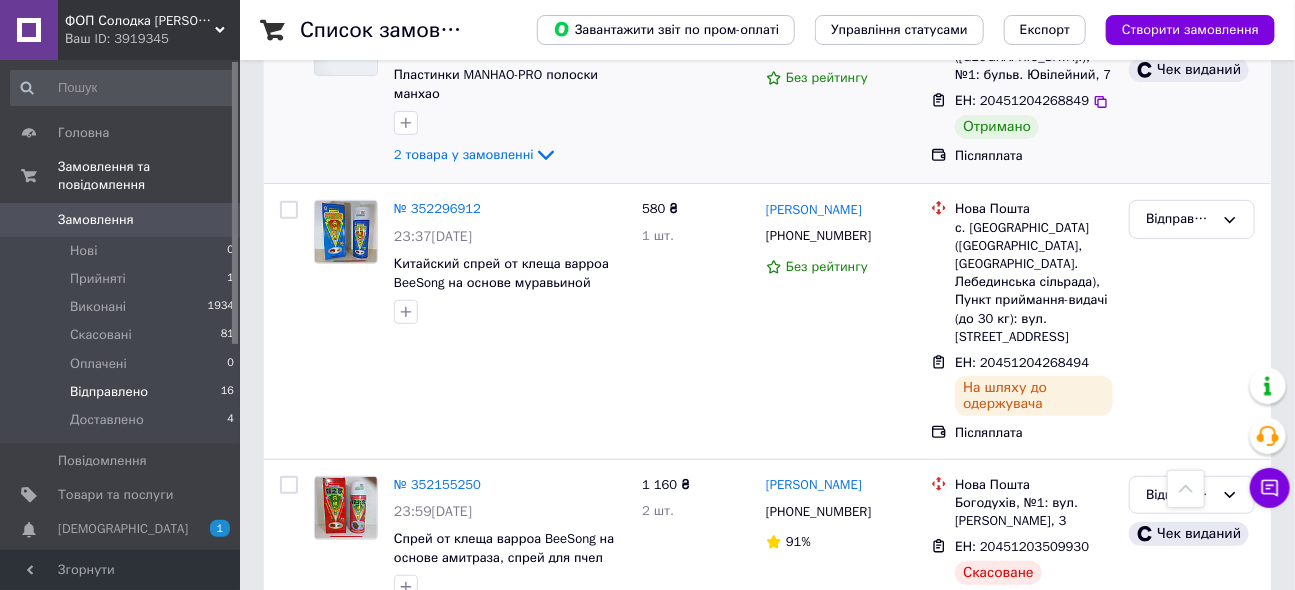 scroll, scrollTop: 3090, scrollLeft: 0, axis: vertical 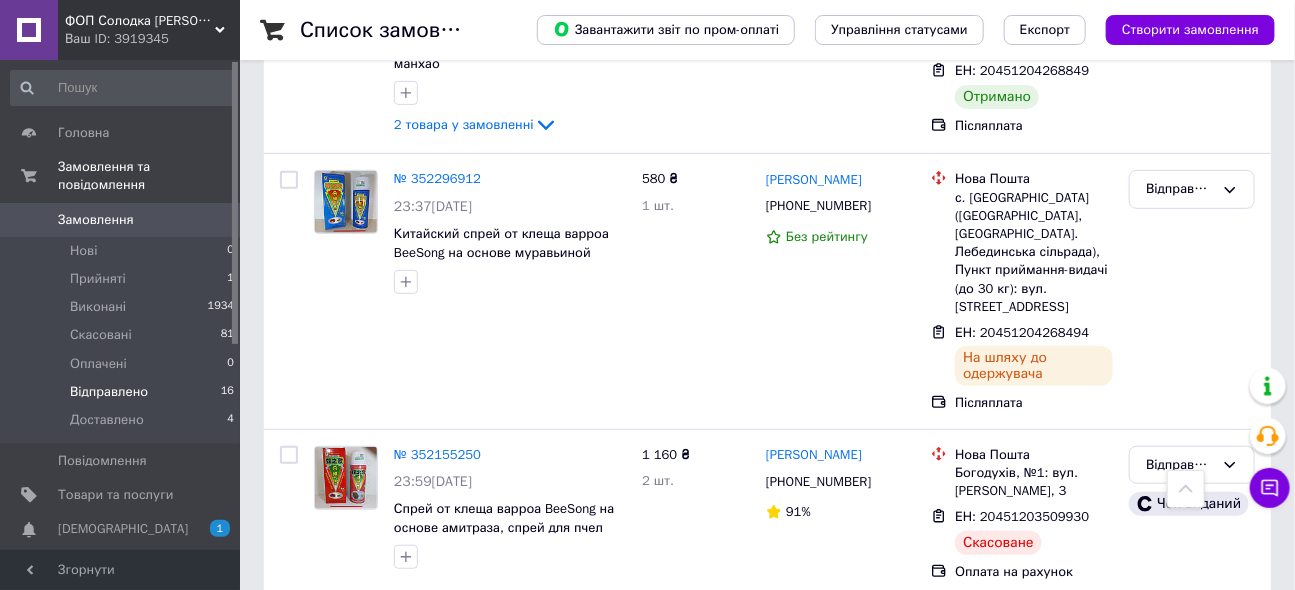 click on "Відправлено" at bounding box center (1180, 633) 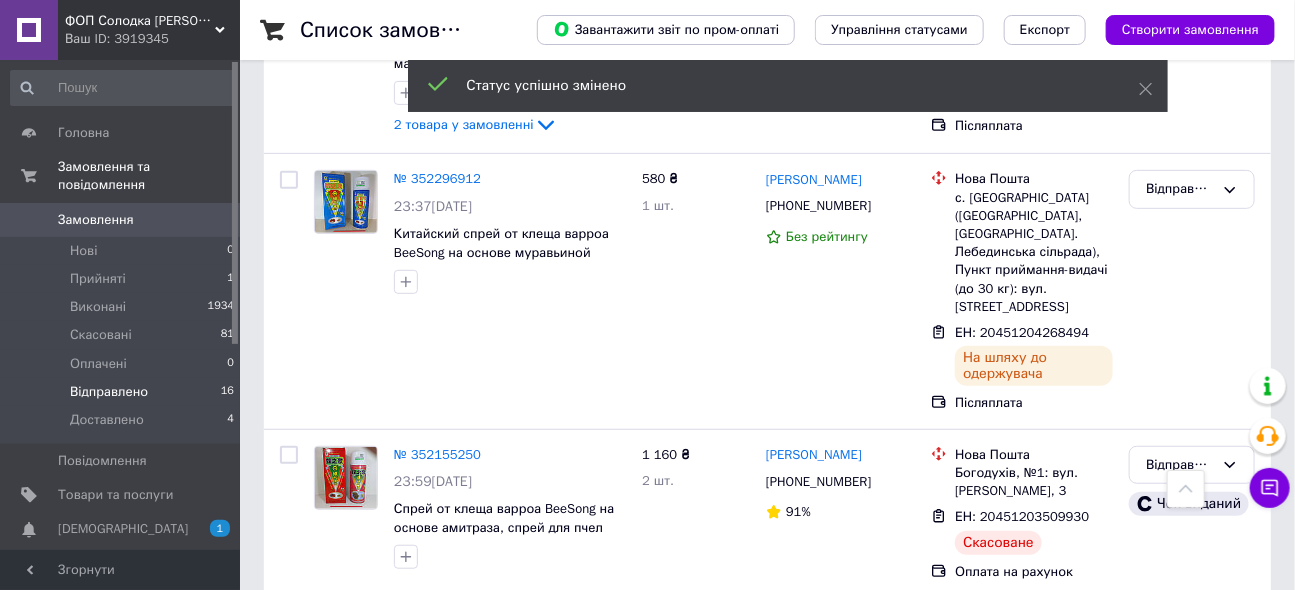 click on "№ 352125753" at bounding box center [437, 622] 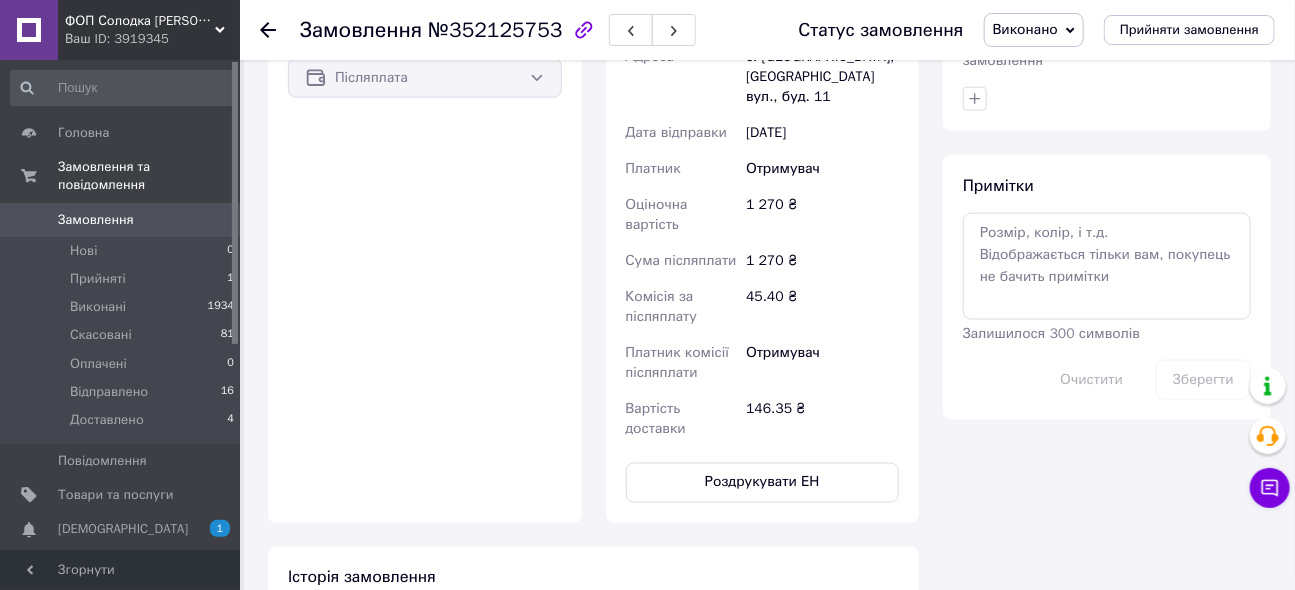 scroll, scrollTop: 1590, scrollLeft: 0, axis: vertical 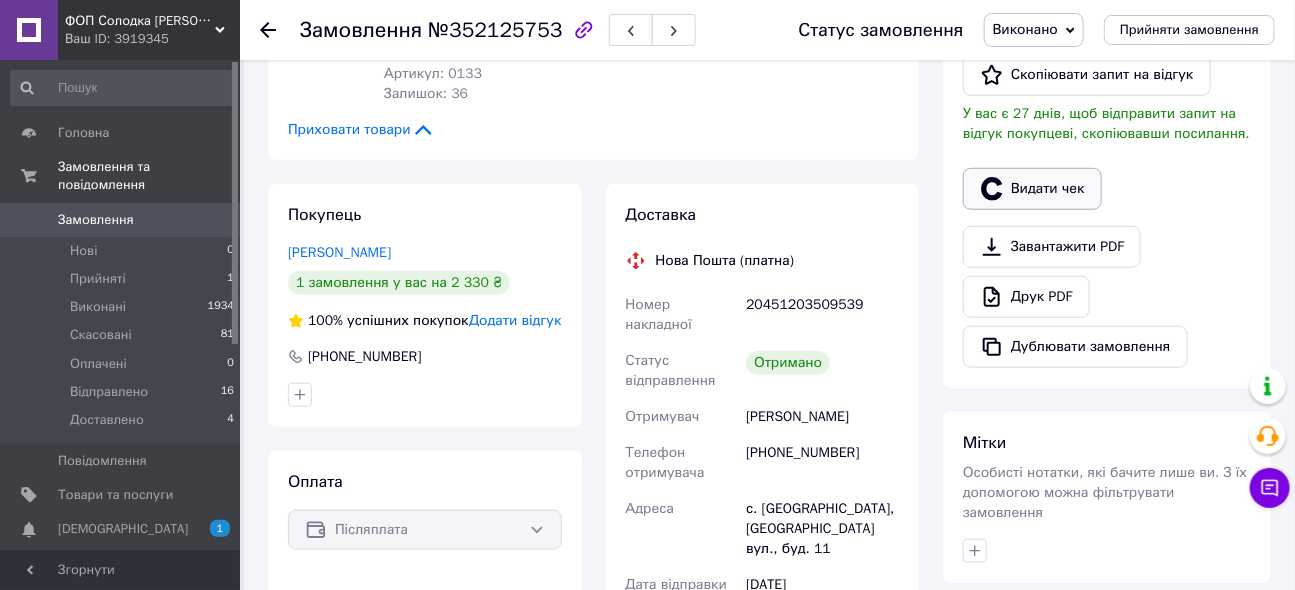 click on "Видати чек" at bounding box center (1032, 189) 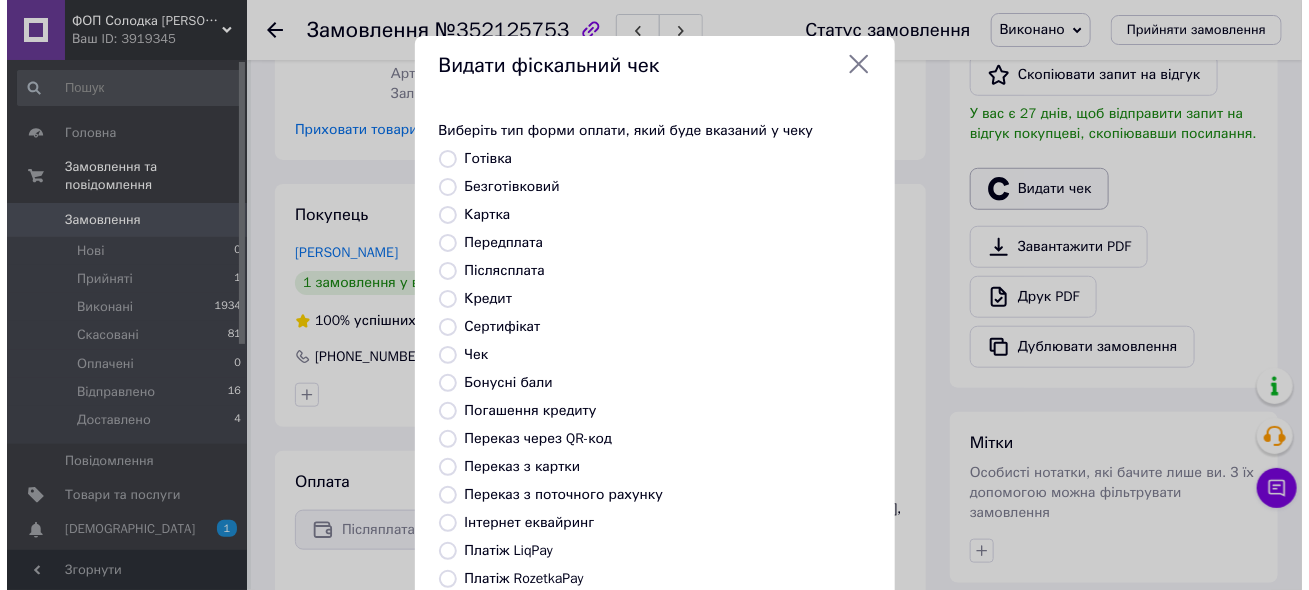 scroll, scrollTop: 479, scrollLeft: 0, axis: vertical 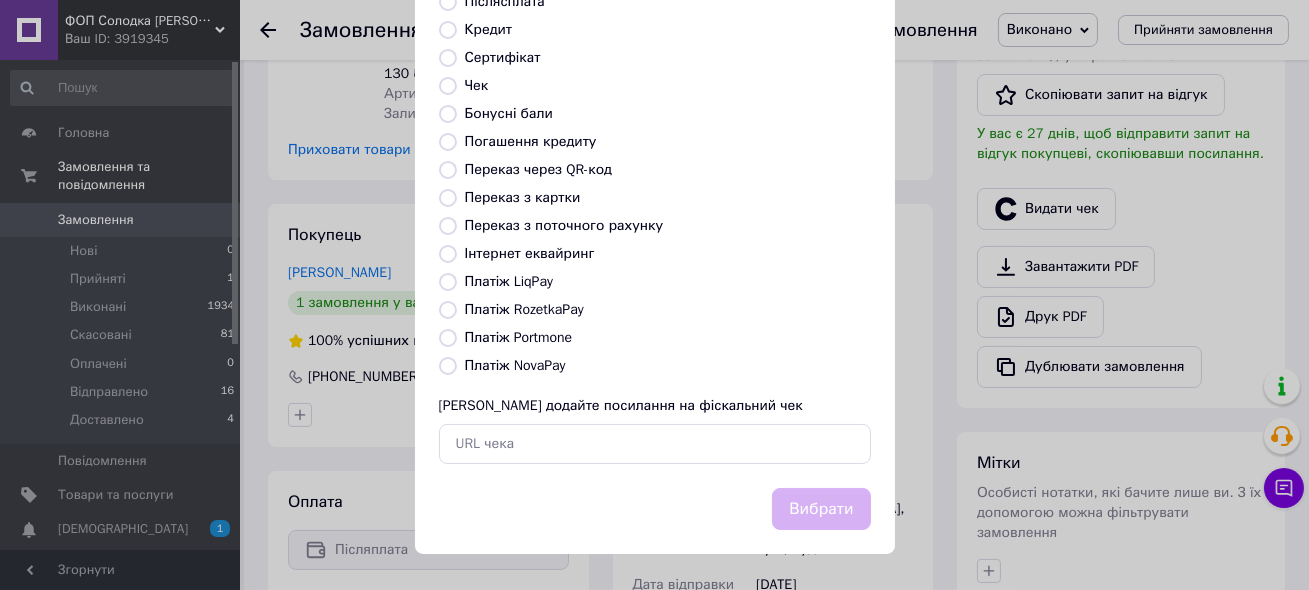 click on "Платіж NovaPay" at bounding box center (515, 365) 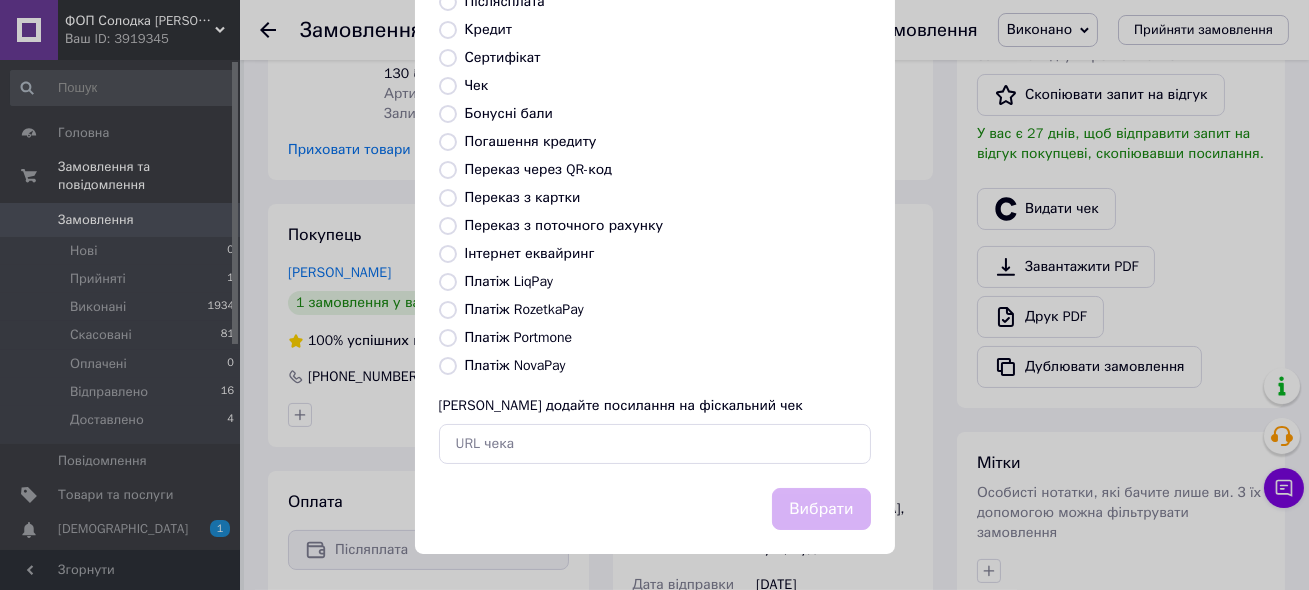 radio on "true" 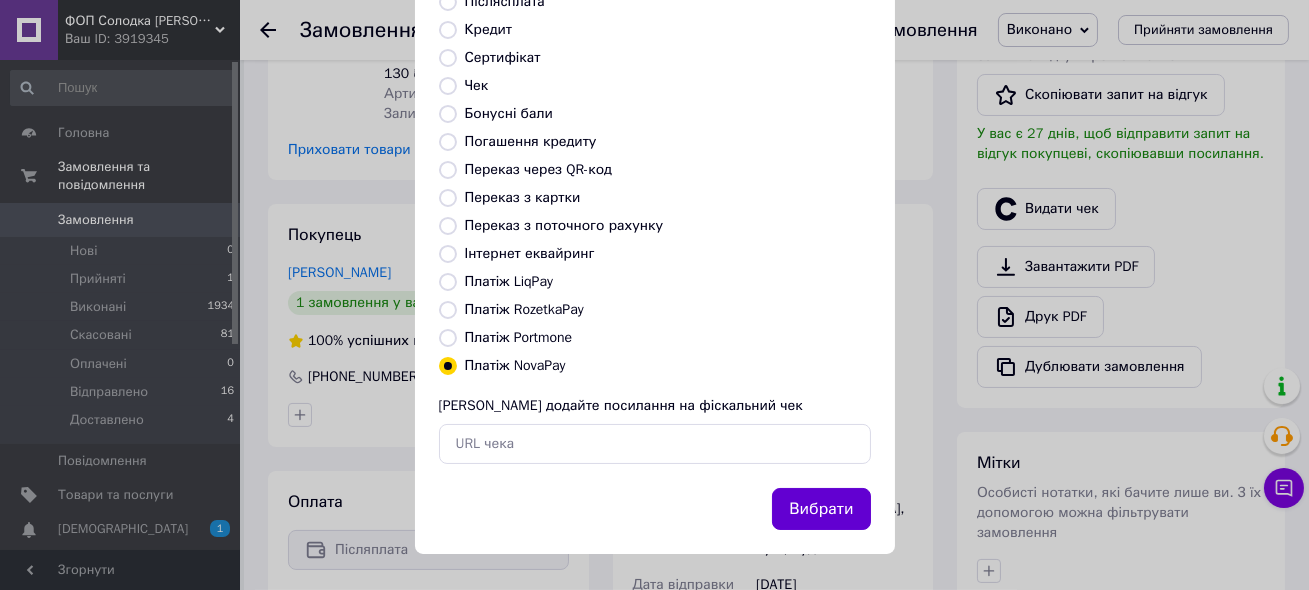 click on "Вибрати" at bounding box center [821, 509] 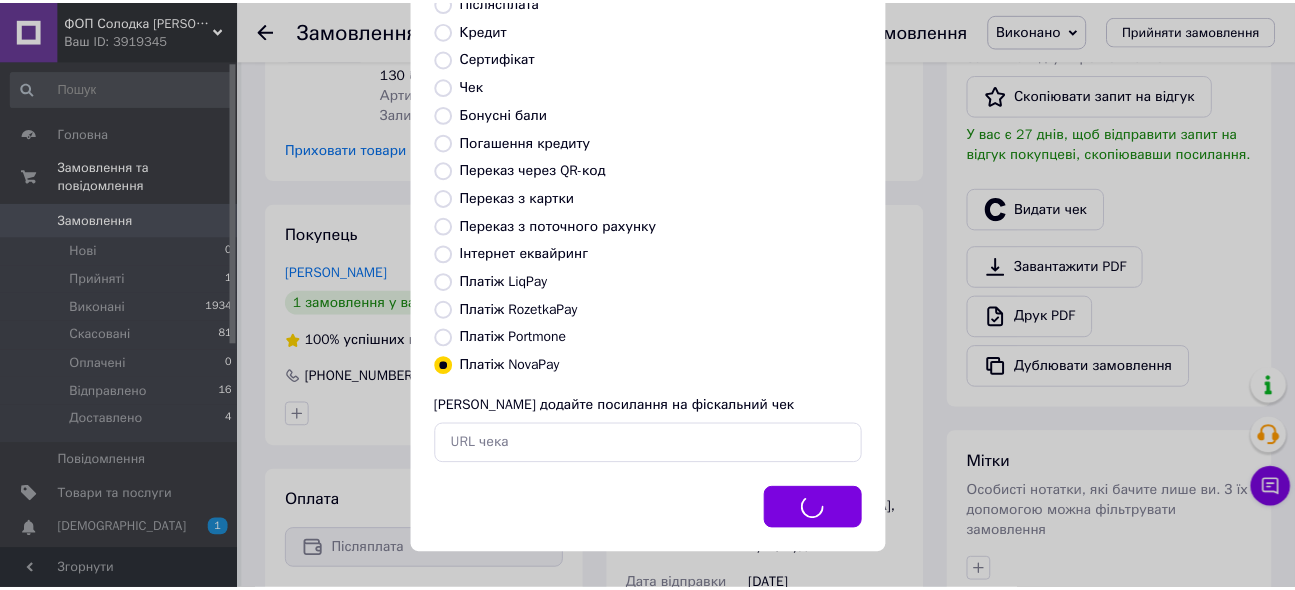 scroll, scrollTop: 499, scrollLeft: 0, axis: vertical 